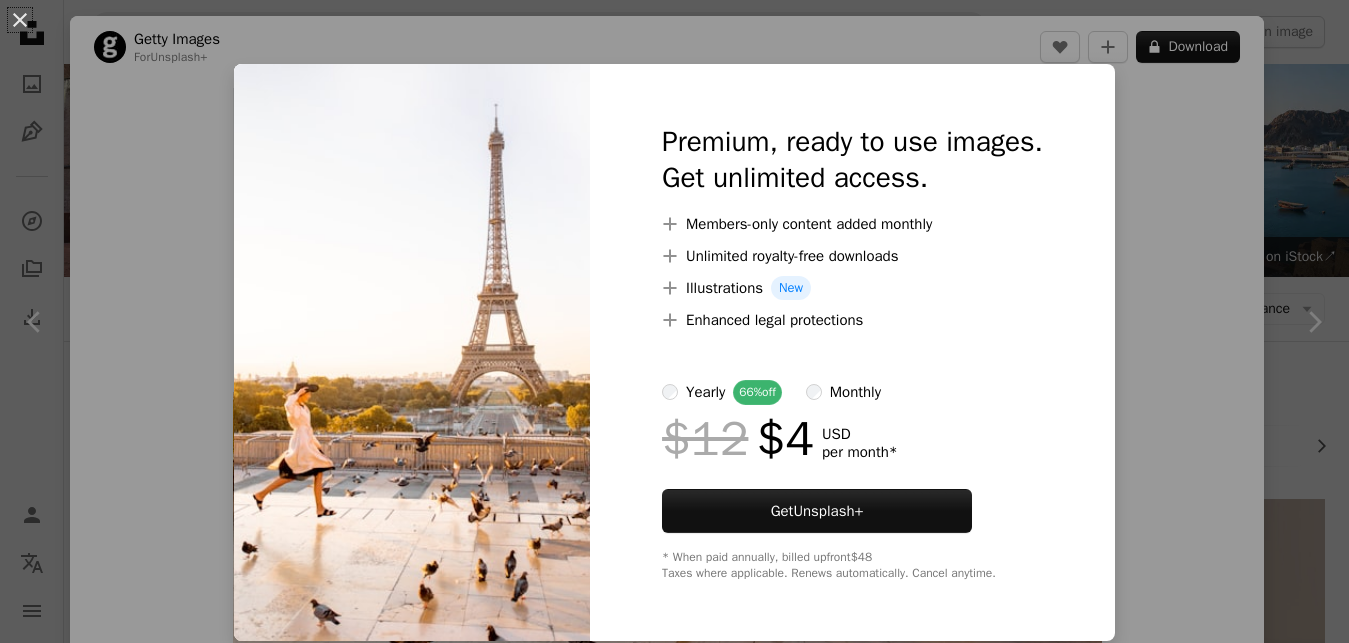 scroll, scrollTop: 1374, scrollLeft: 0, axis: vertical 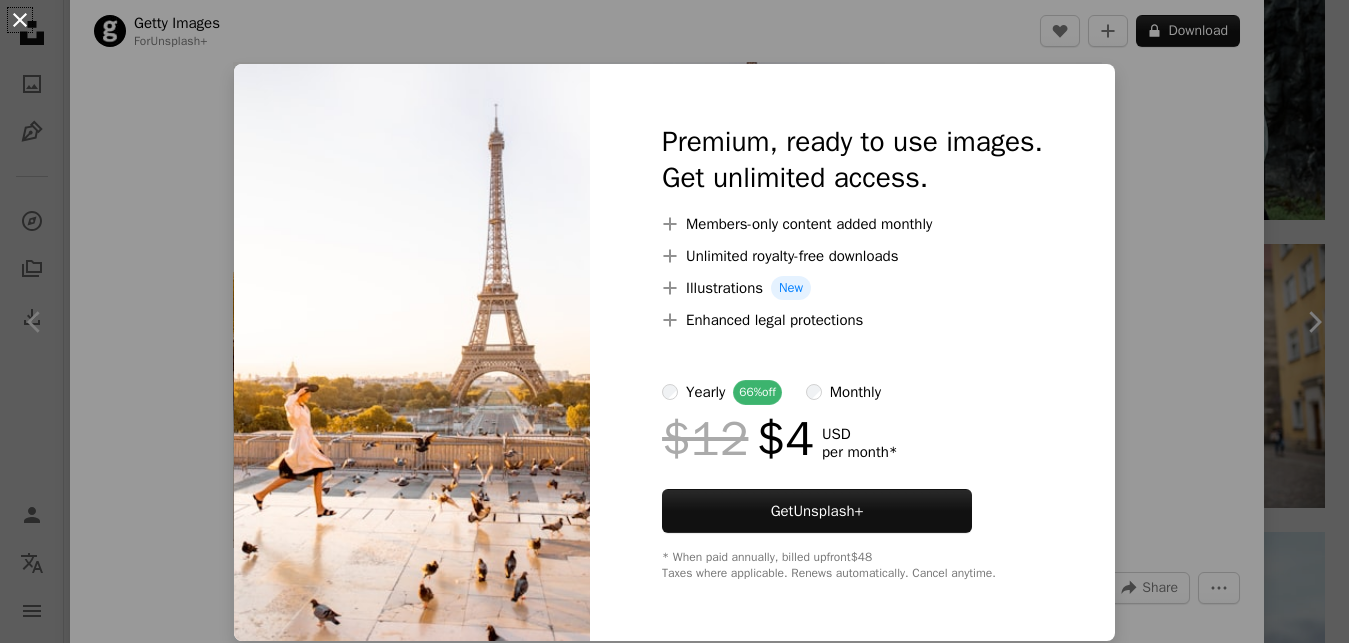 click on "An X shape" at bounding box center [20, 20] 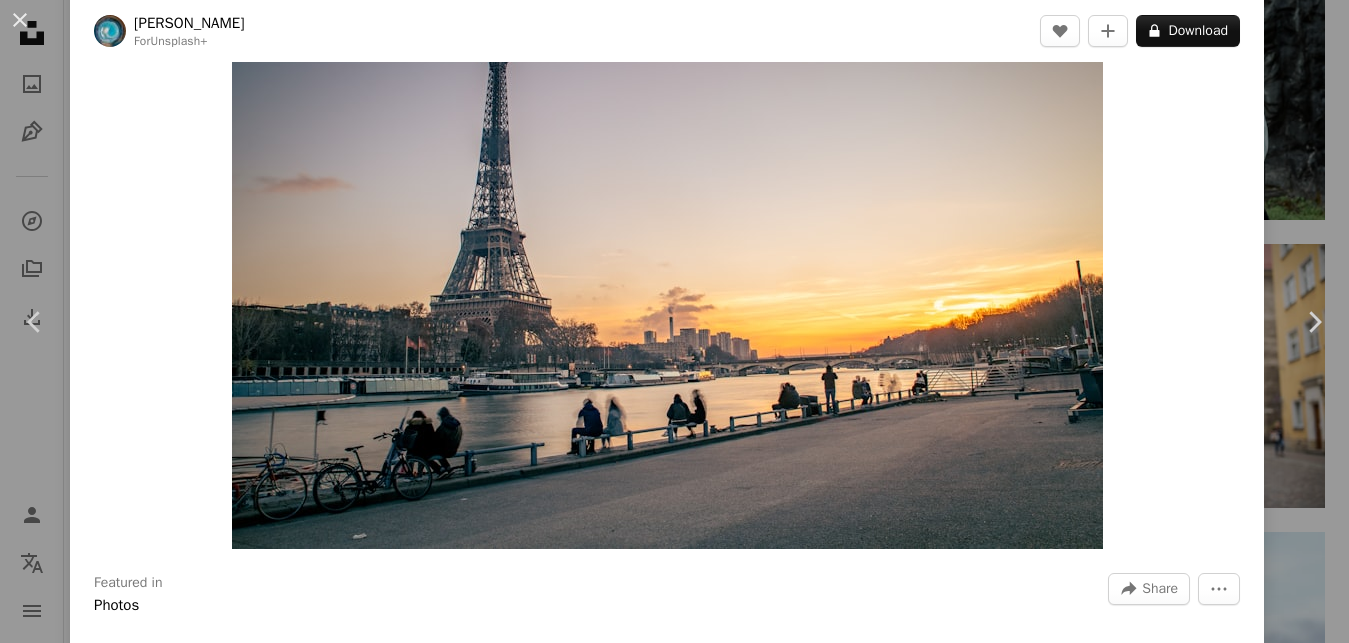 scroll, scrollTop: 0, scrollLeft: 0, axis: both 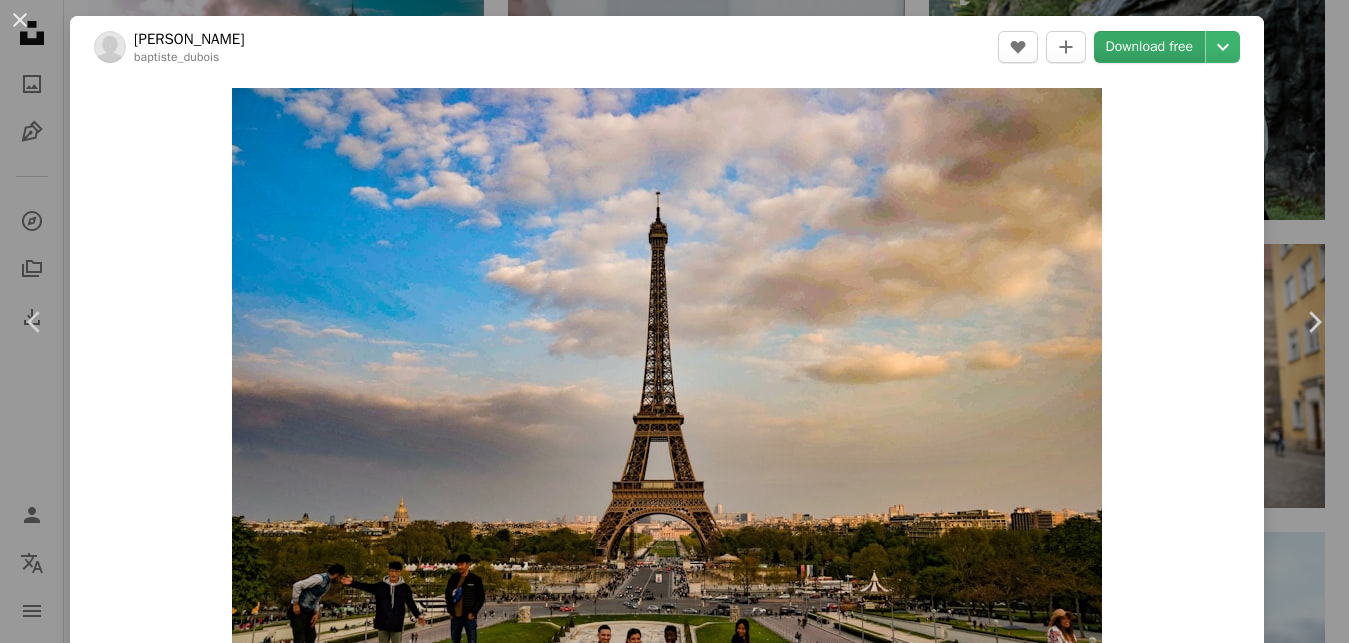 click on "Download free" at bounding box center (1150, 47) 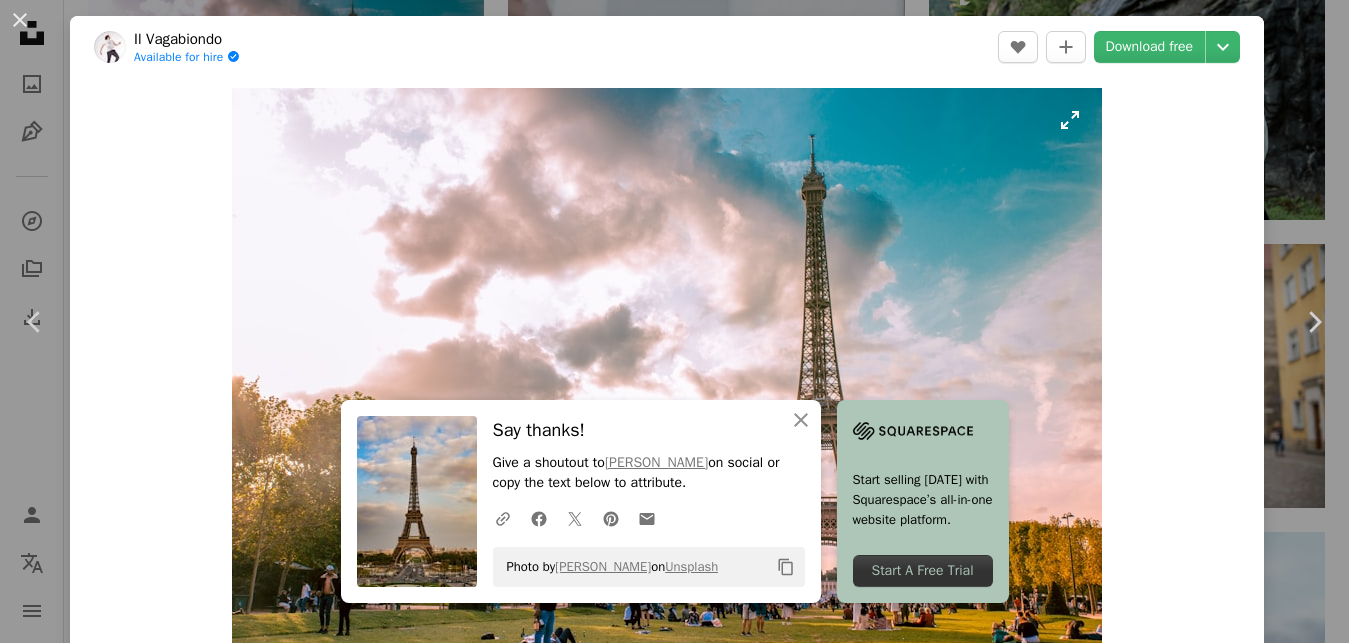 click at bounding box center [667, 378] 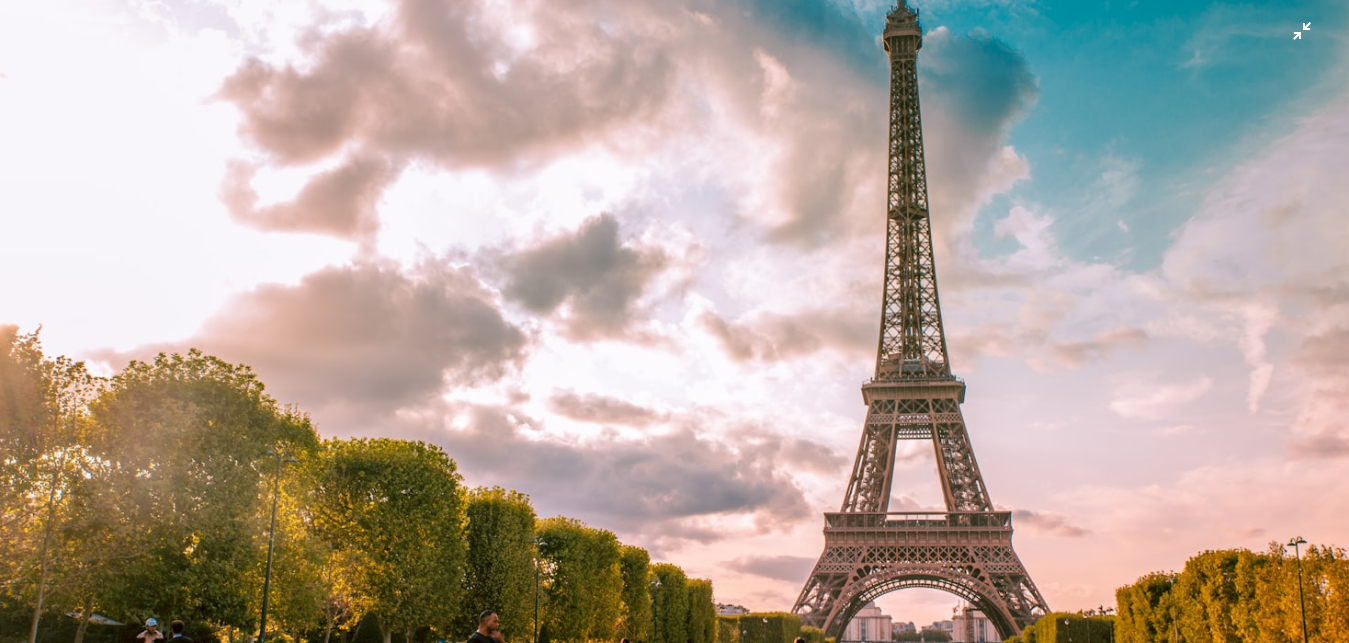scroll, scrollTop: 244, scrollLeft: 0, axis: vertical 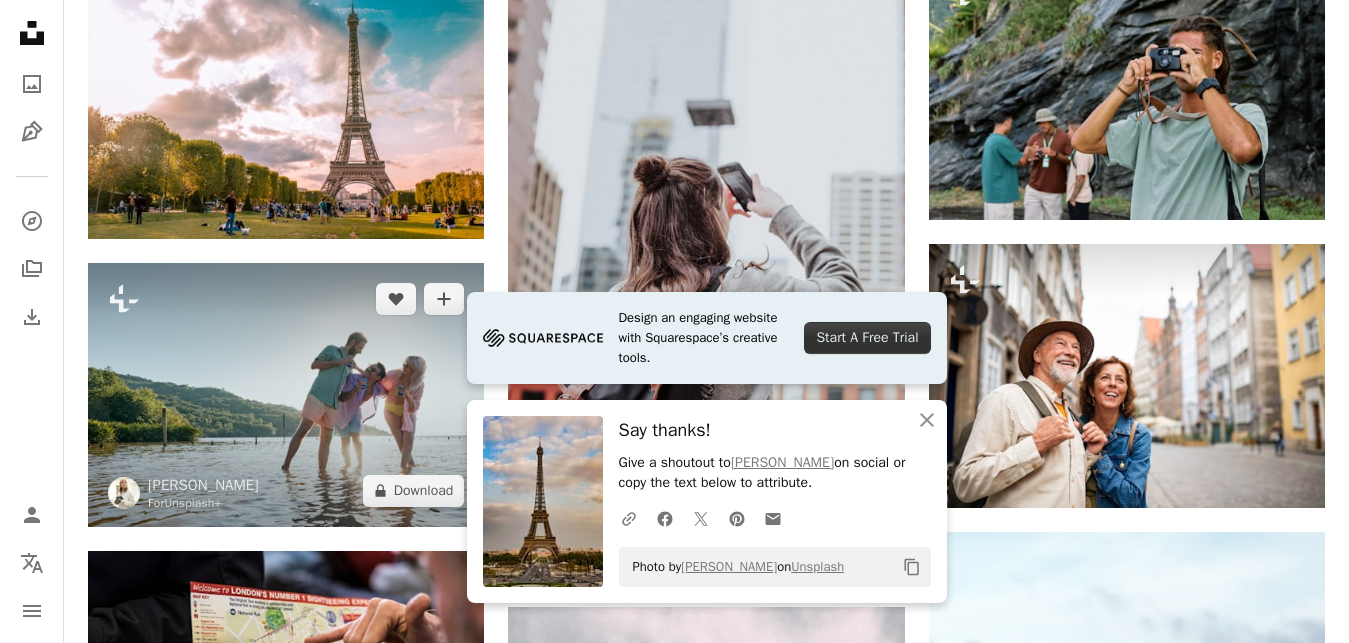 drag, startPoint x: 367, startPoint y: 393, endPoint x: 363, endPoint y: 383, distance: 10.770329 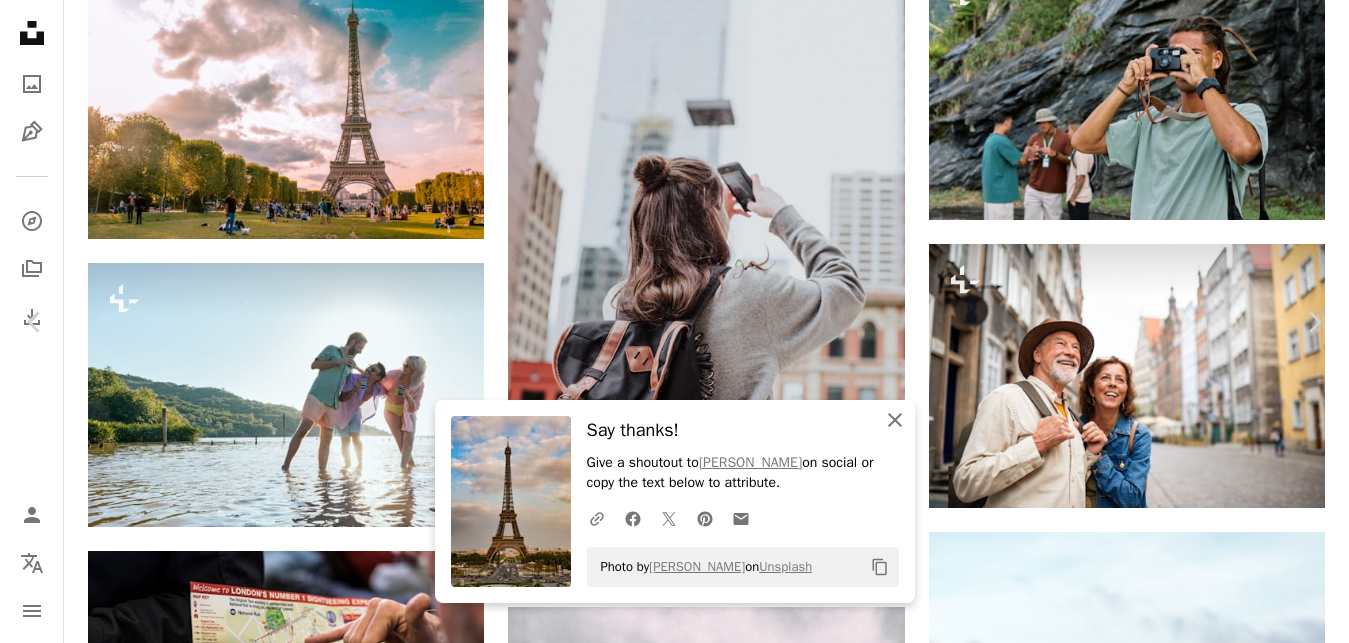 click on "An X shape" 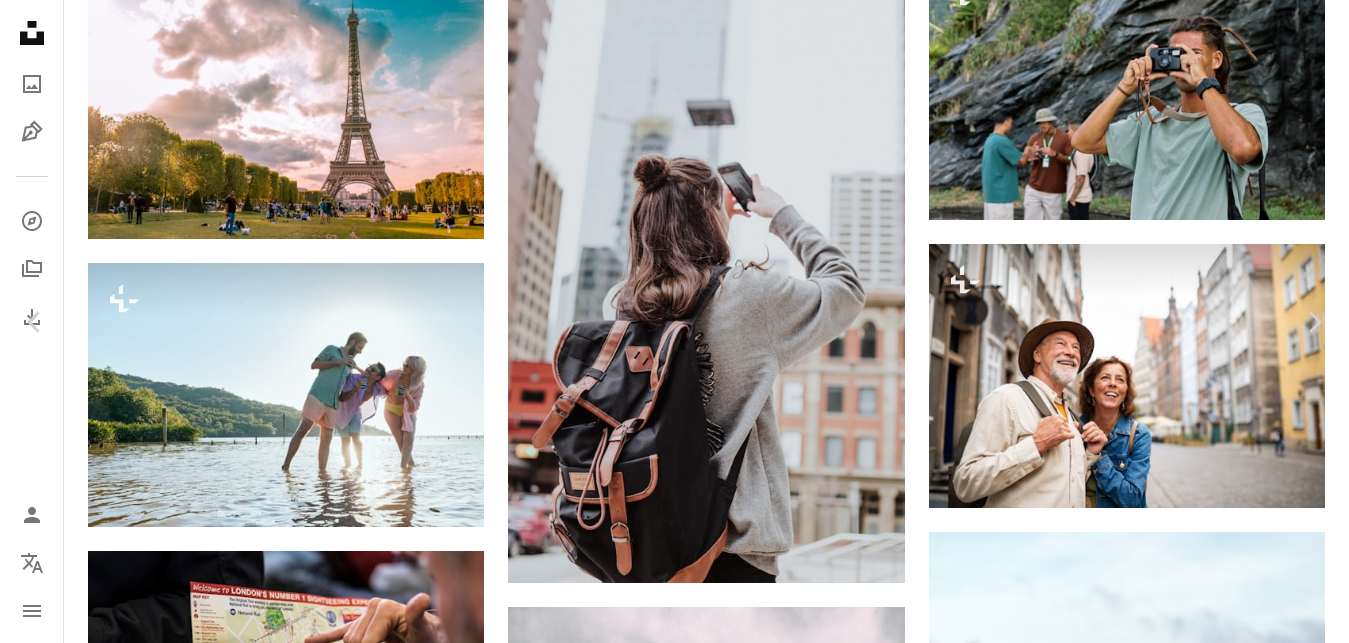 scroll, scrollTop: 2161, scrollLeft: 0, axis: vertical 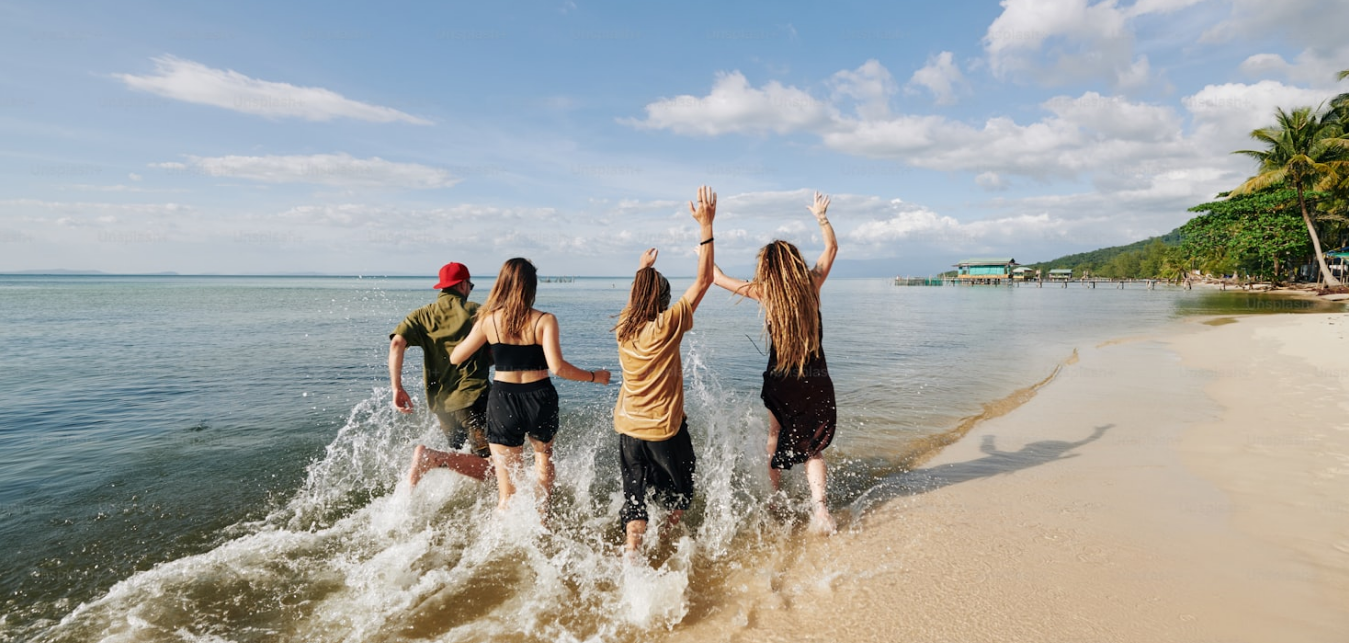 click at bounding box center (674, 327) 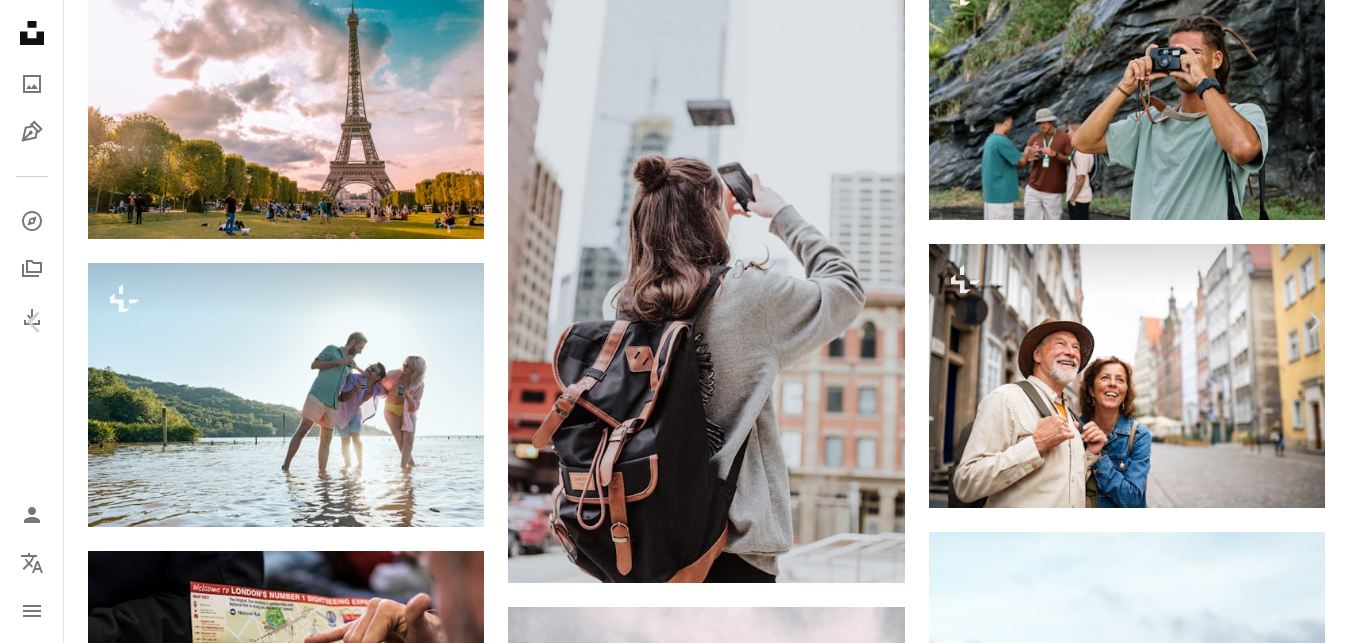 scroll, scrollTop: 1320, scrollLeft: 0, axis: vertical 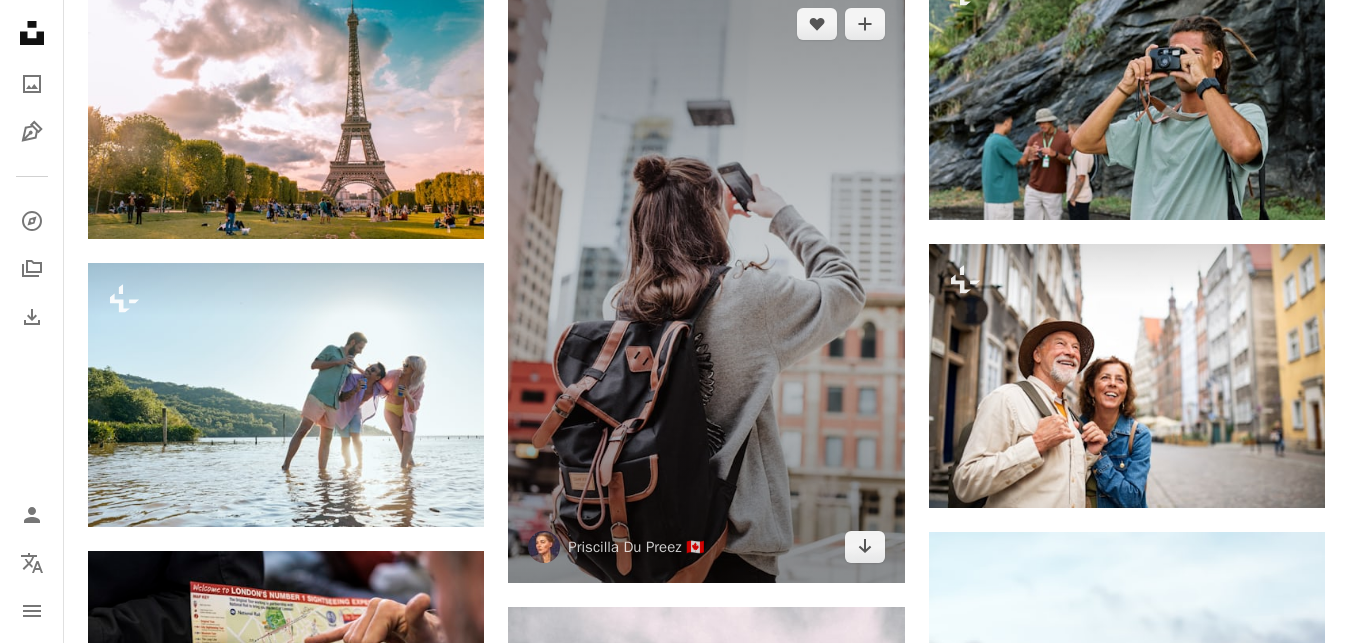 click at bounding box center [706, 285] 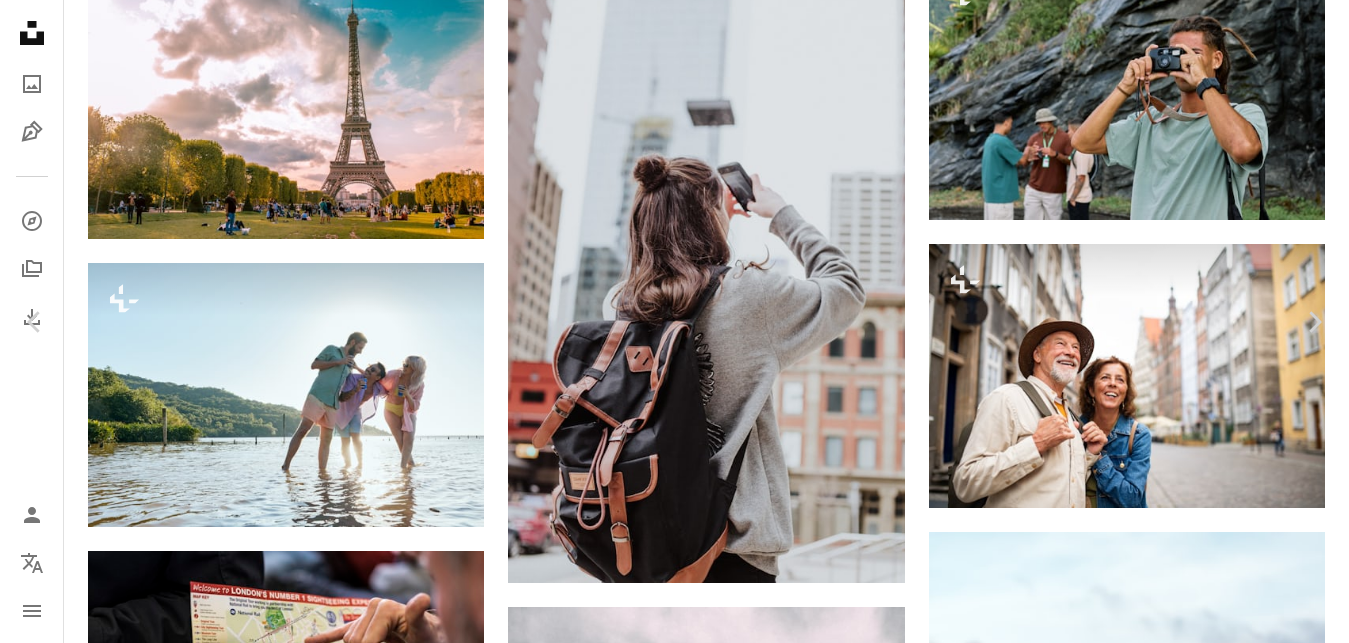 scroll, scrollTop: 720, scrollLeft: 0, axis: vertical 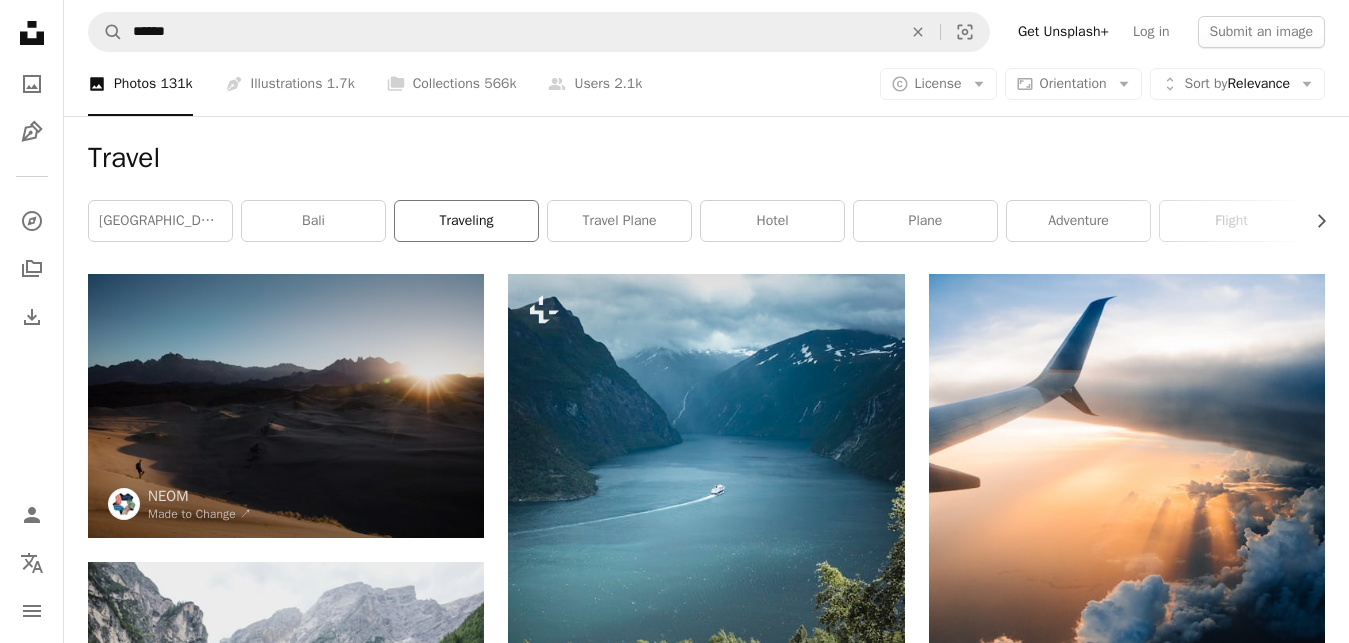 click on "traveling" at bounding box center (466, 221) 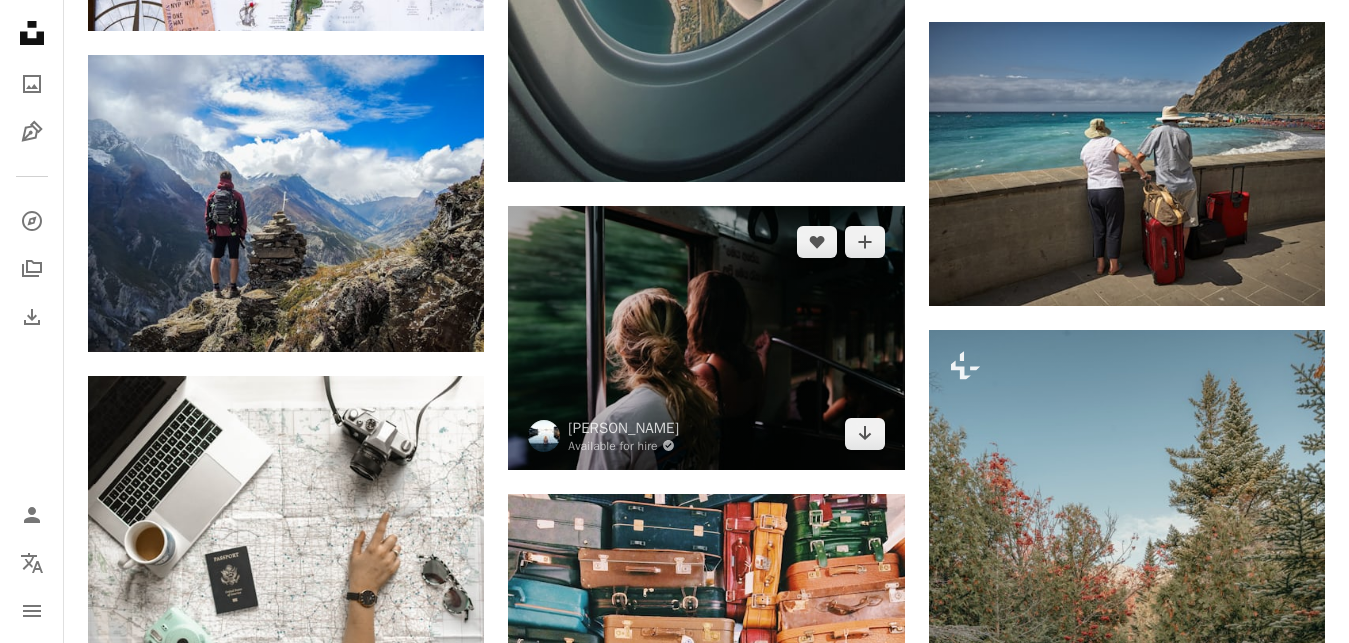 scroll, scrollTop: 510, scrollLeft: 0, axis: vertical 